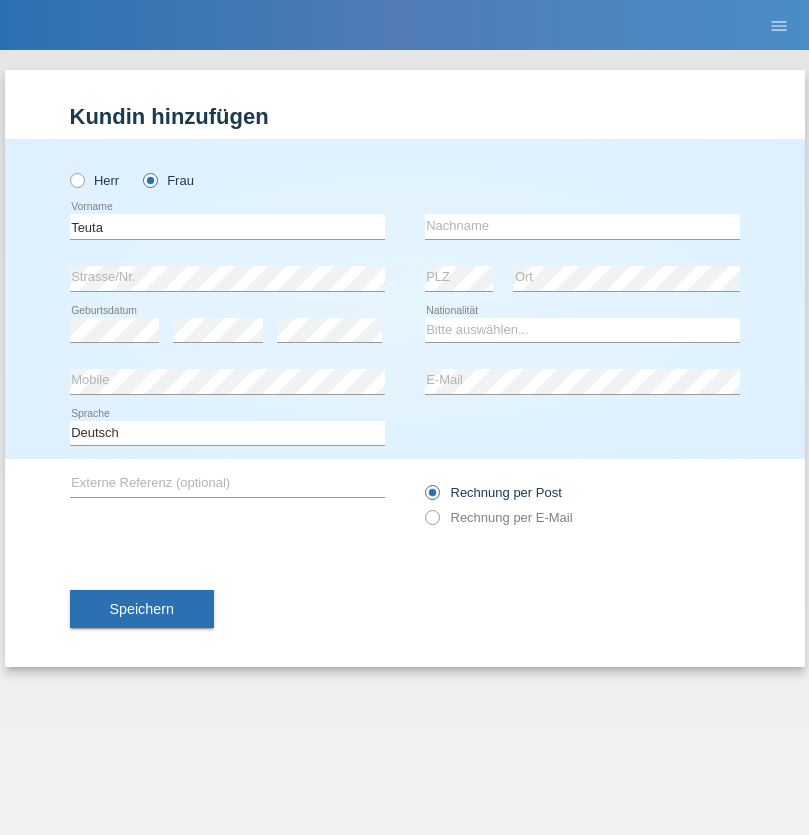 scroll, scrollTop: 0, scrollLeft: 0, axis: both 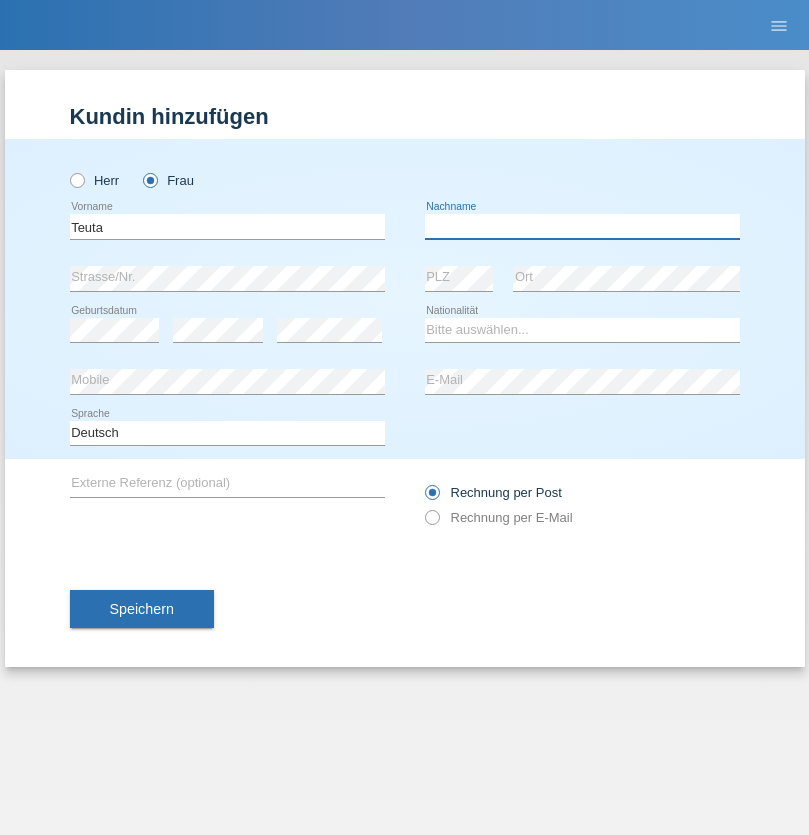 click at bounding box center [582, 226] 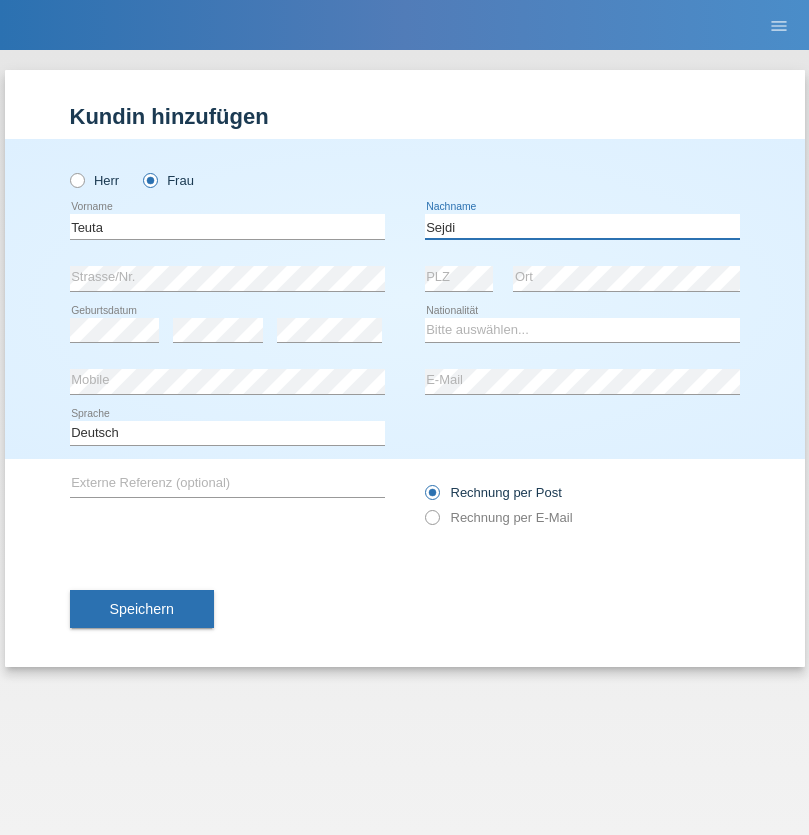 type on "Sejdi" 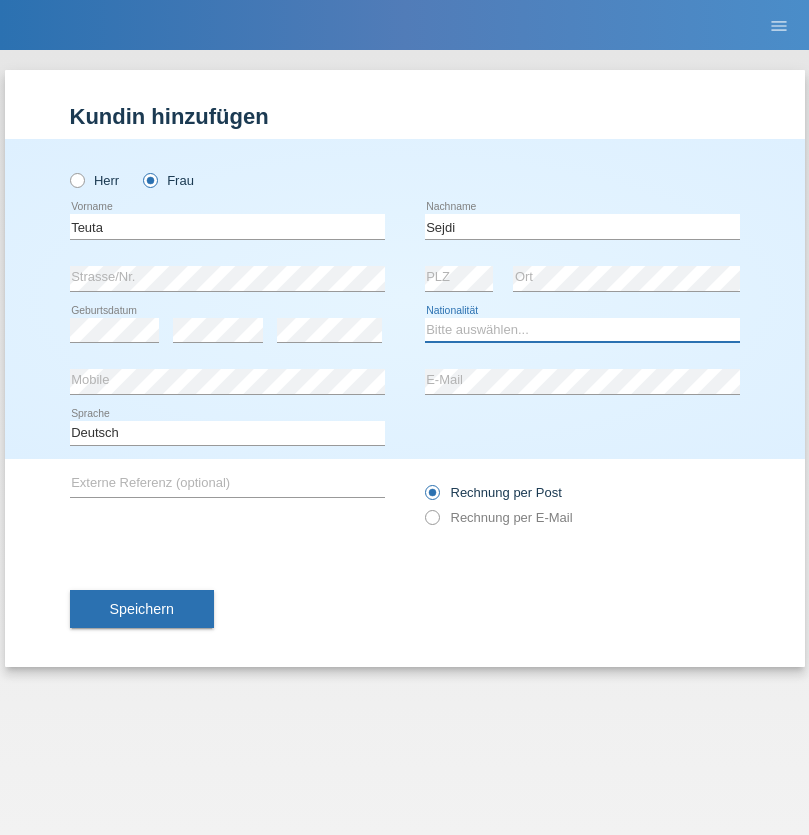 select on "RS" 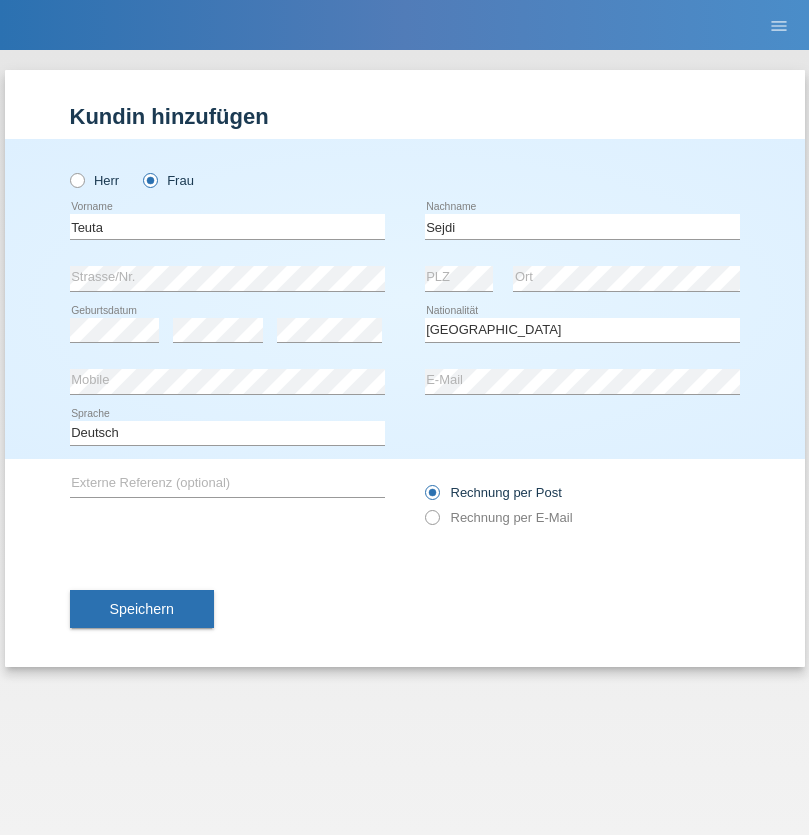 select on "C" 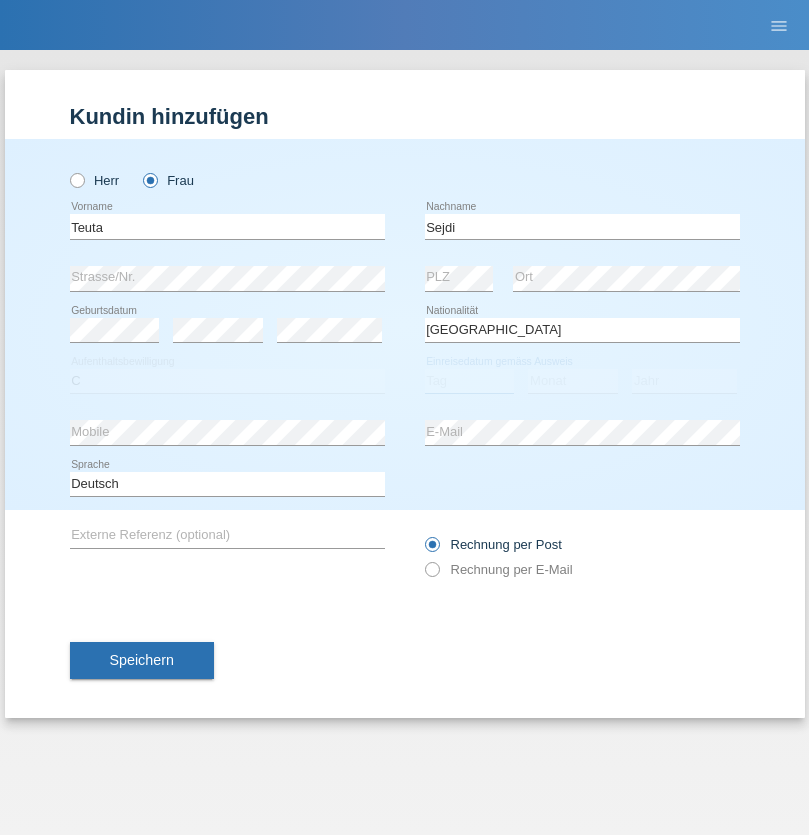 select on "29" 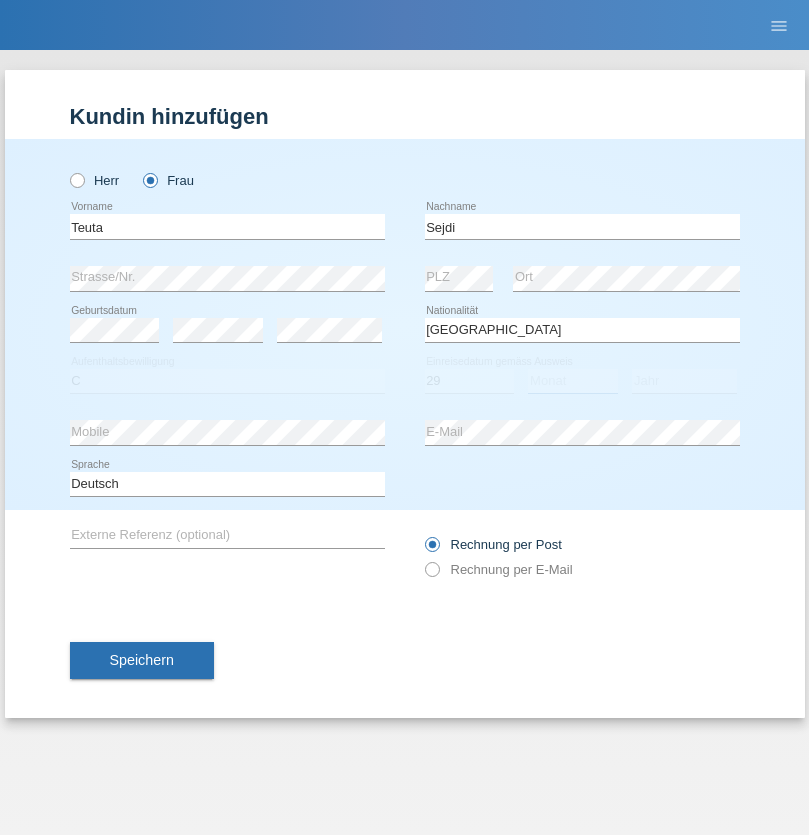 select on "05" 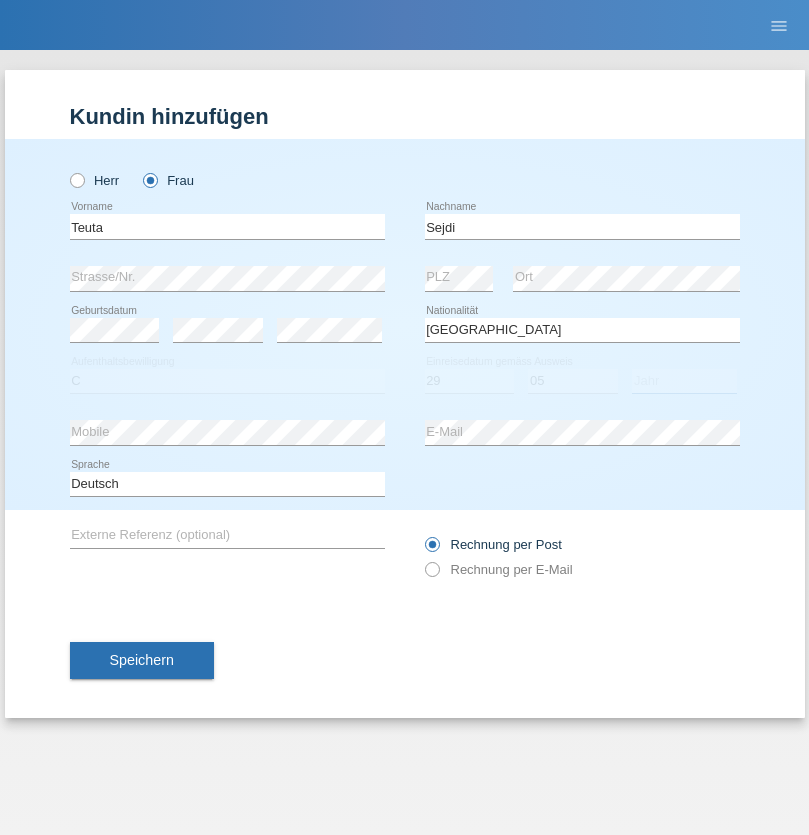 select on "1985" 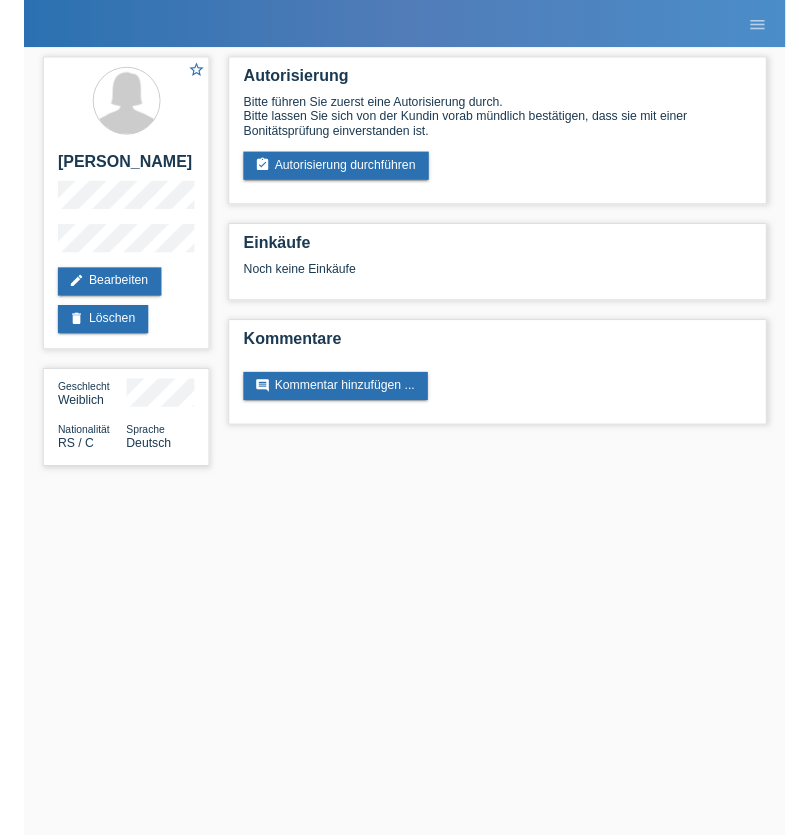 scroll, scrollTop: 0, scrollLeft: 0, axis: both 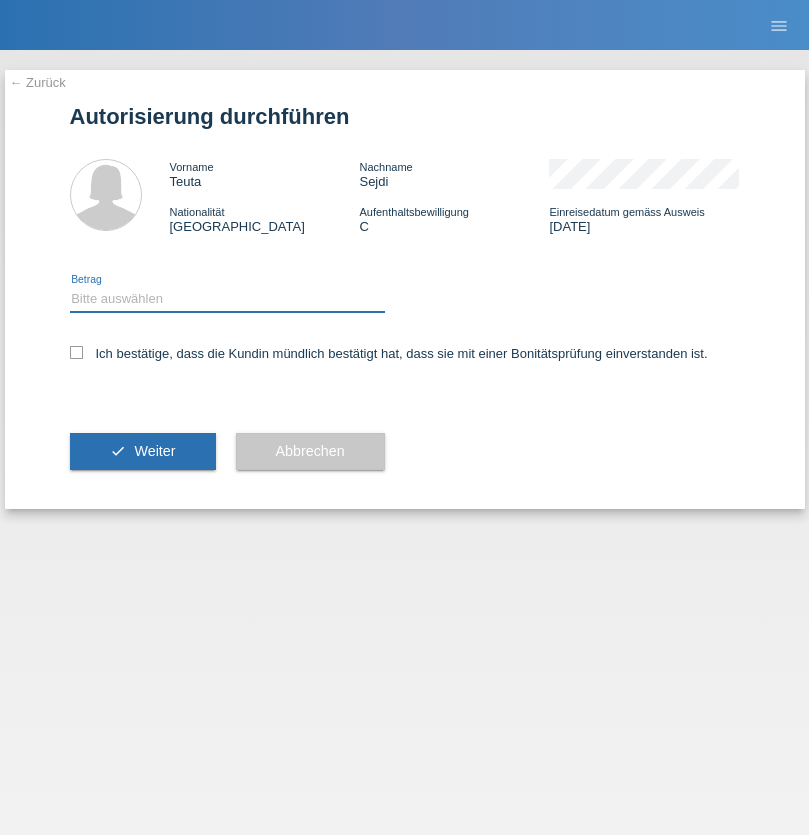 select on "1" 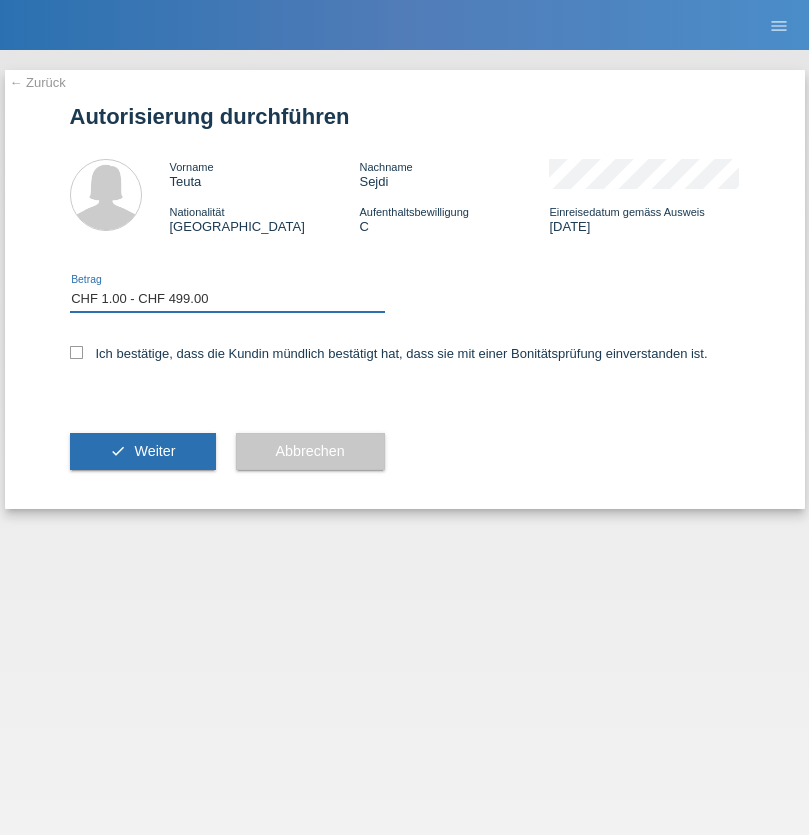 scroll, scrollTop: 0, scrollLeft: 0, axis: both 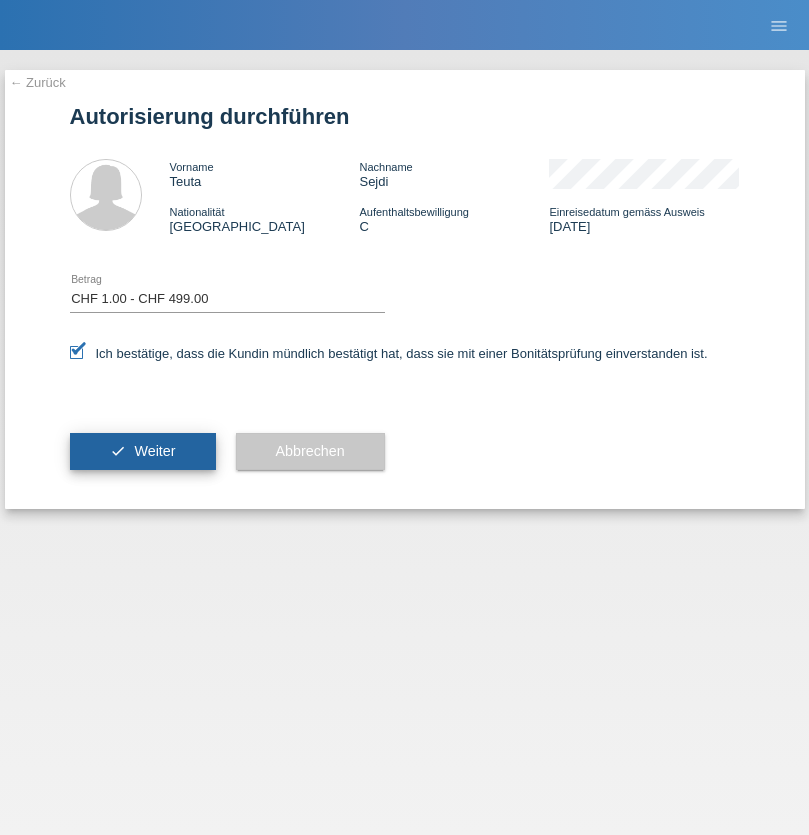 click on "Weiter" at bounding box center (154, 451) 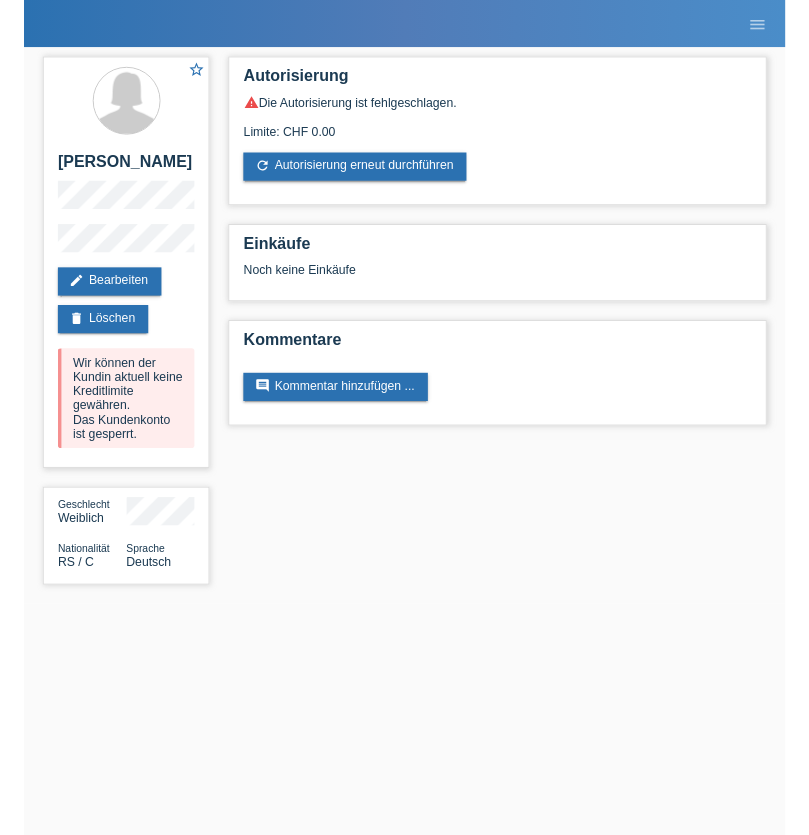 scroll, scrollTop: 0, scrollLeft: 0, axis: both 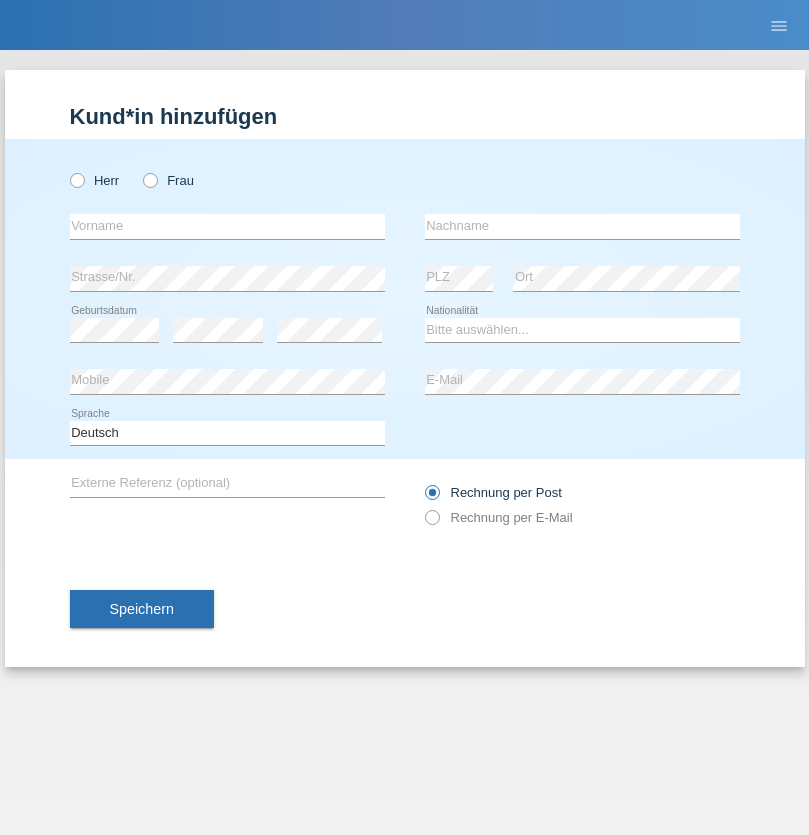 radio on "true" 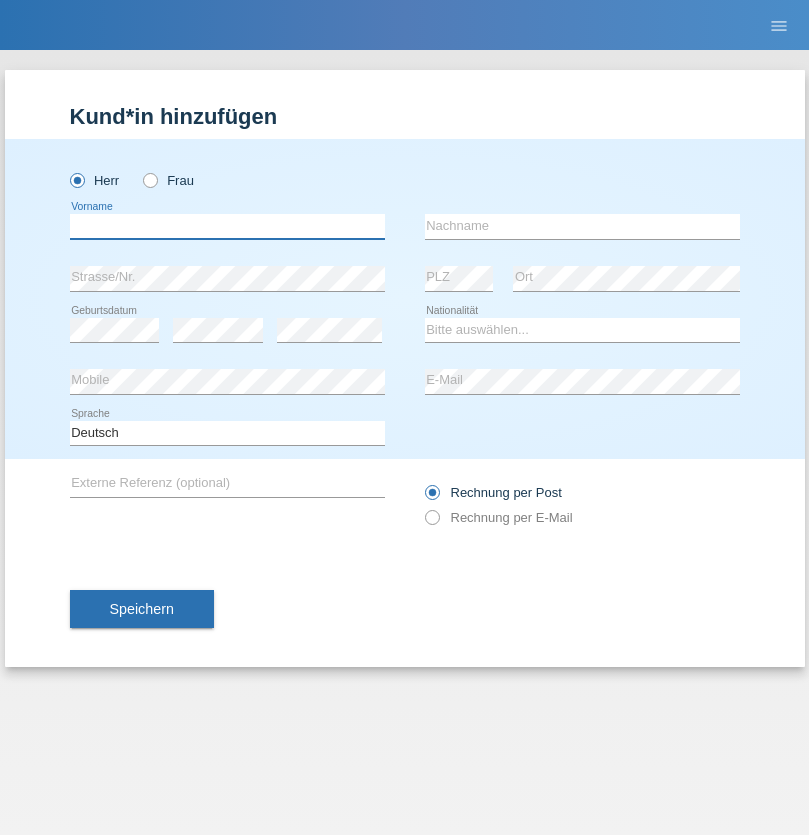 click at bounding box center [227, 226] 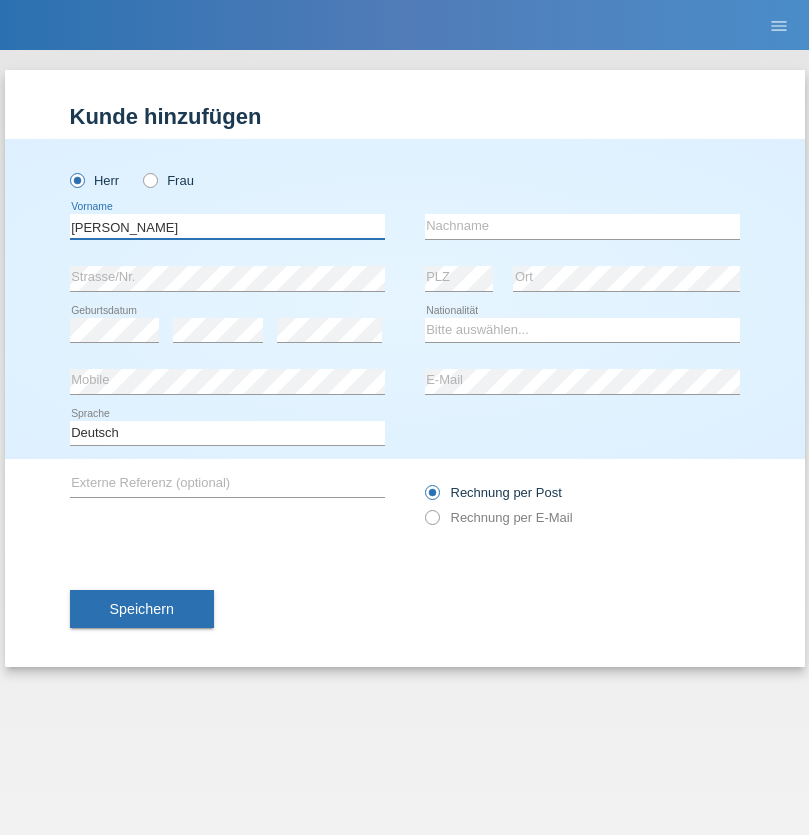 type on "[PERSON_NAME] [PERSON_NAME]" 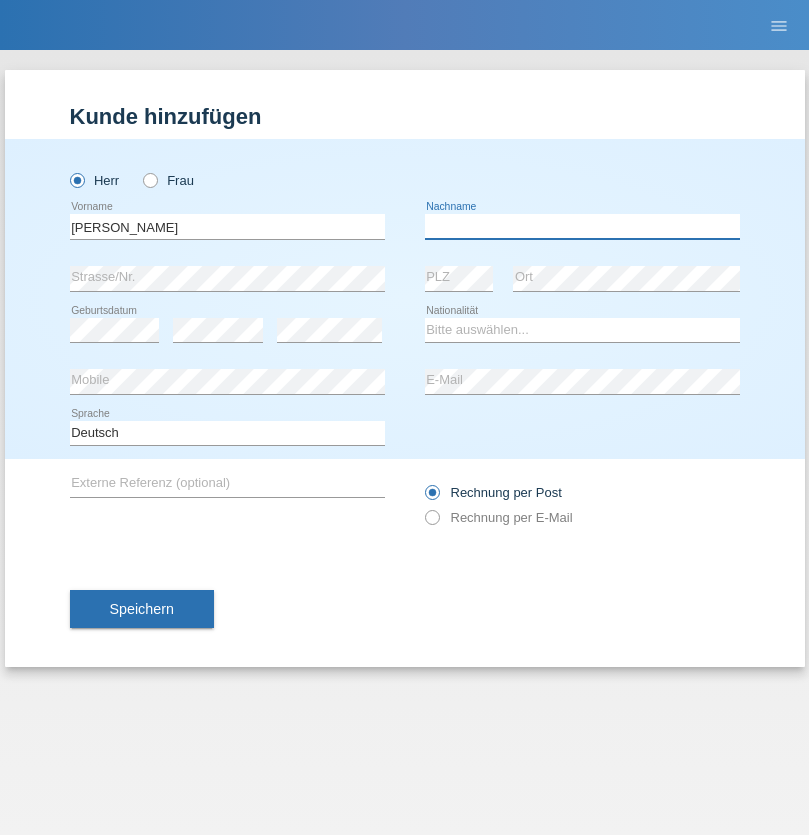 click at bounding box center [582, 226] 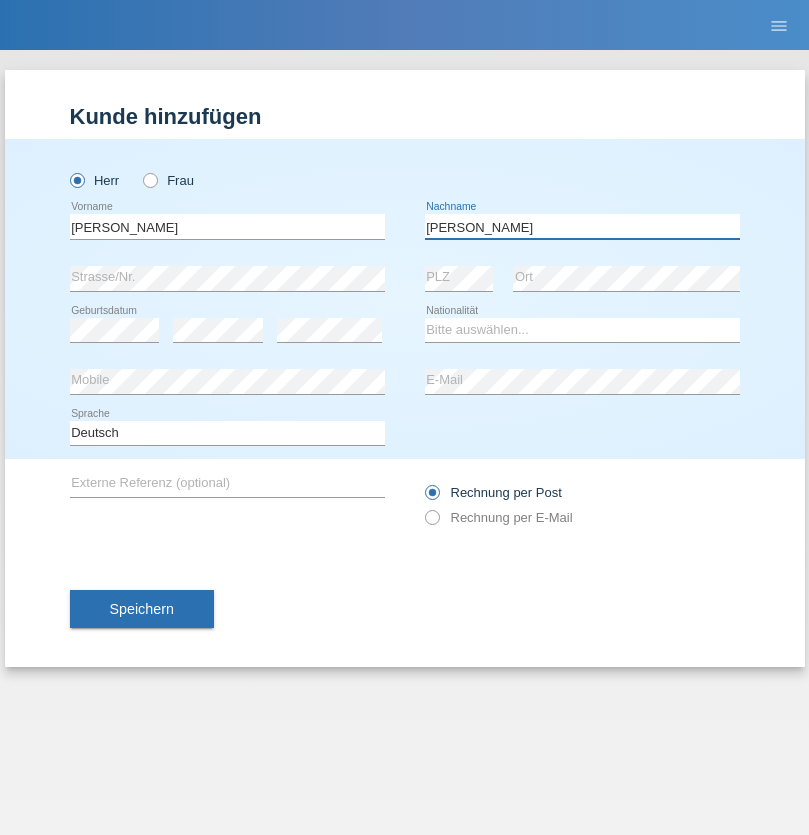 type on "[PERSON_NAME] [PERSON_NAME]" 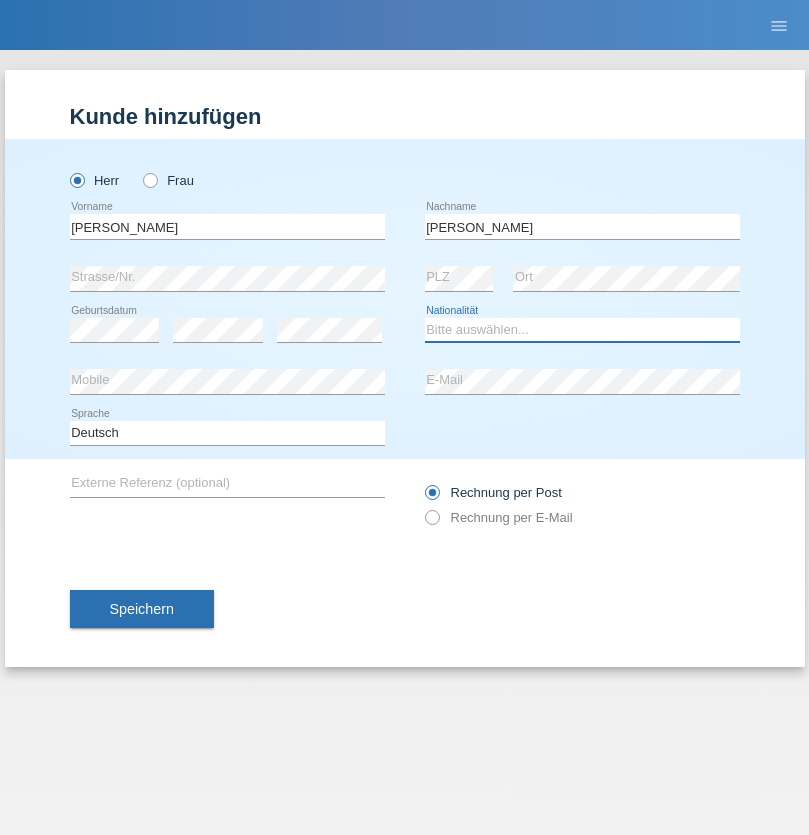 select on "ES" 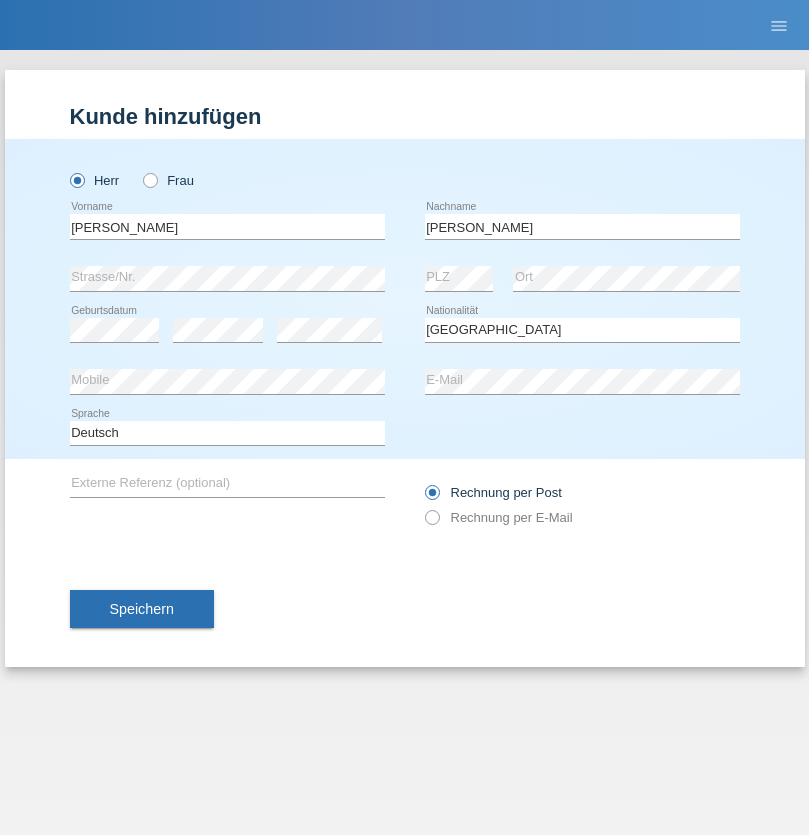 select on "C" 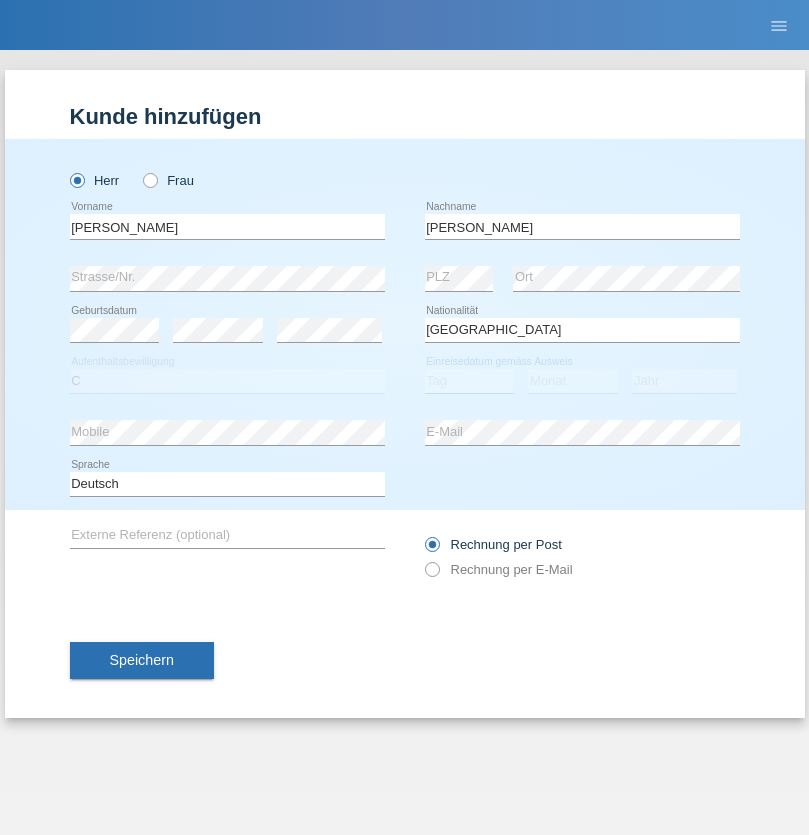 select on "15" 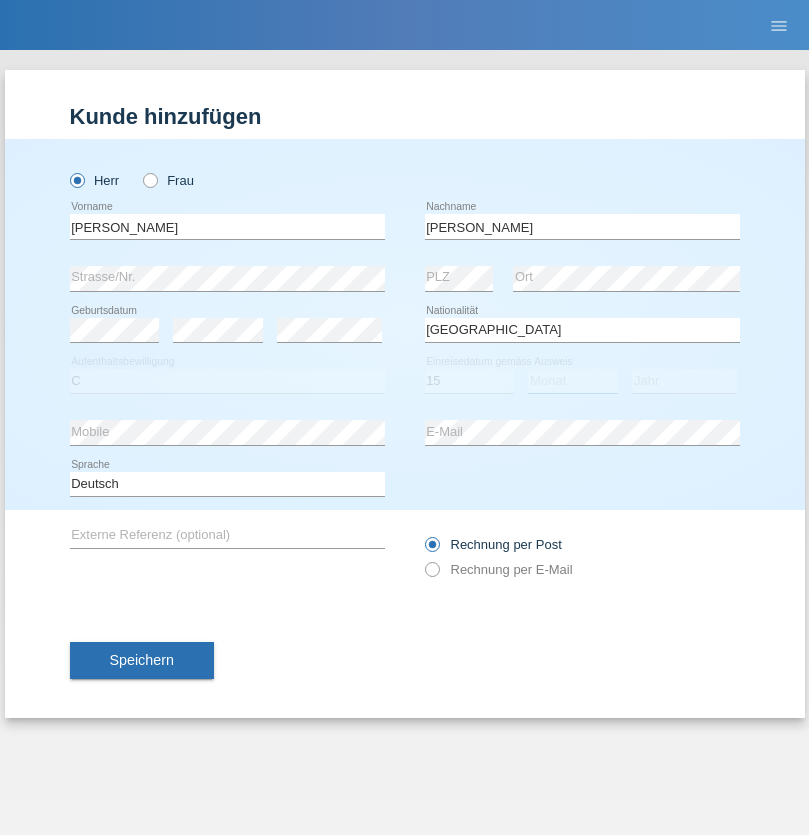 select on "07" 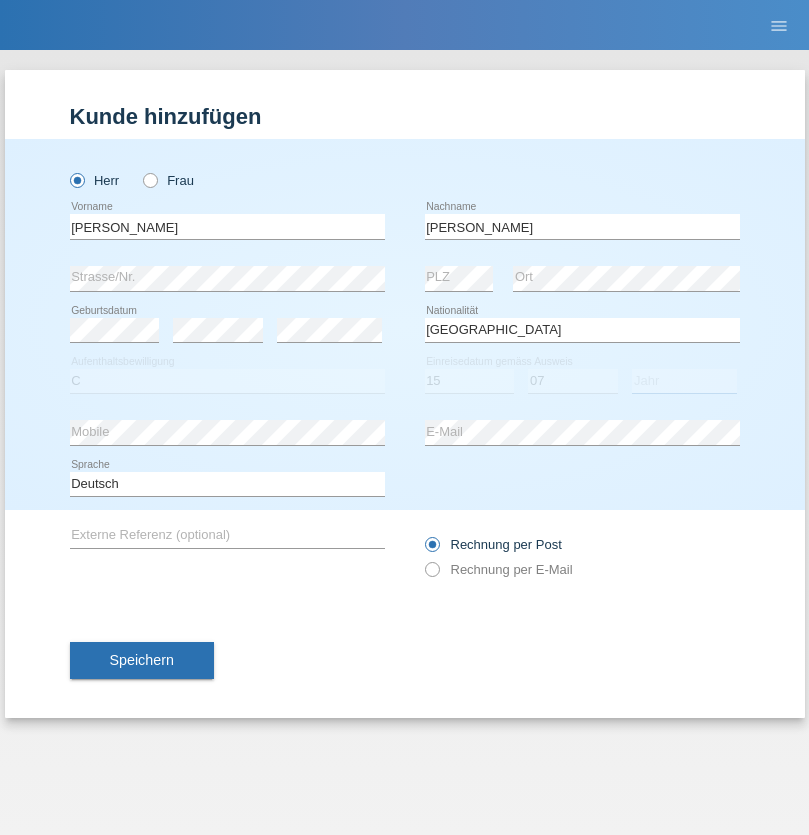 select on "2021" 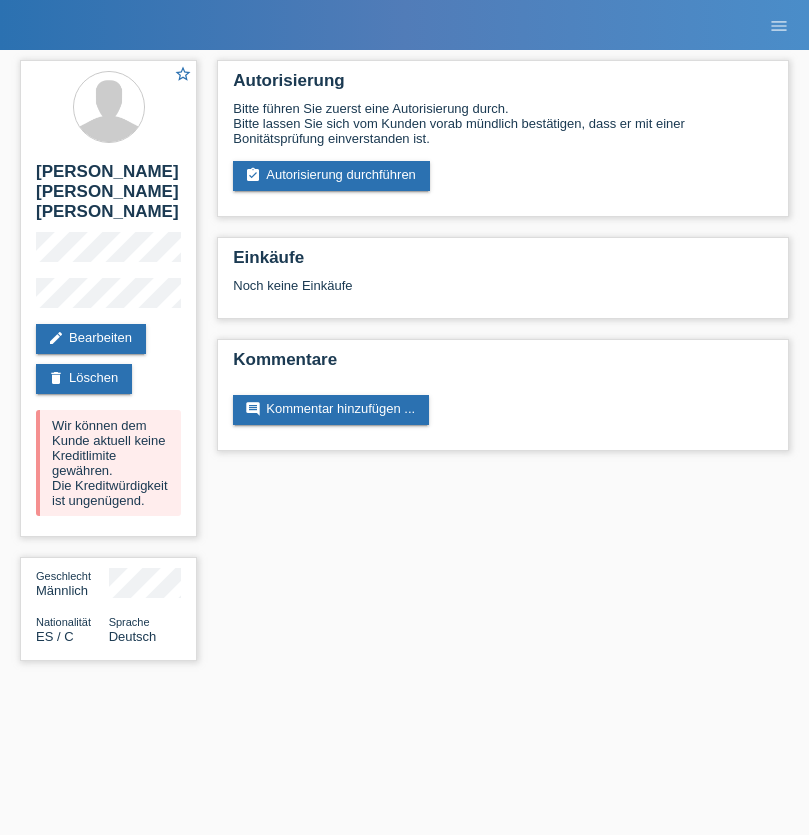 scroll, scrollTop: 0, scrollLeft: 0, axis: both 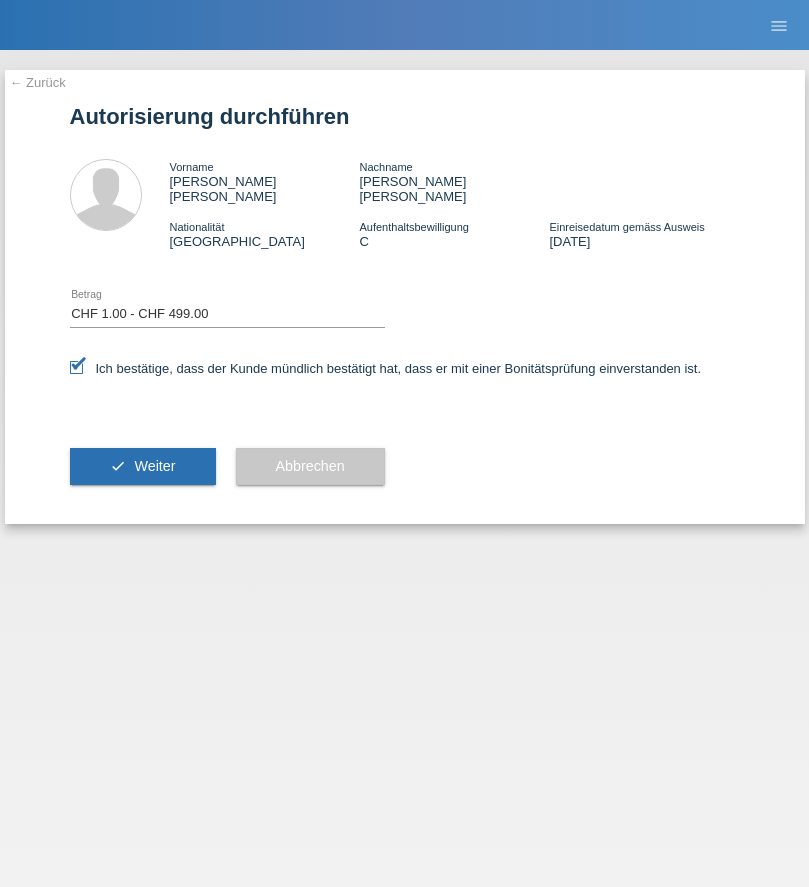 select on "1" 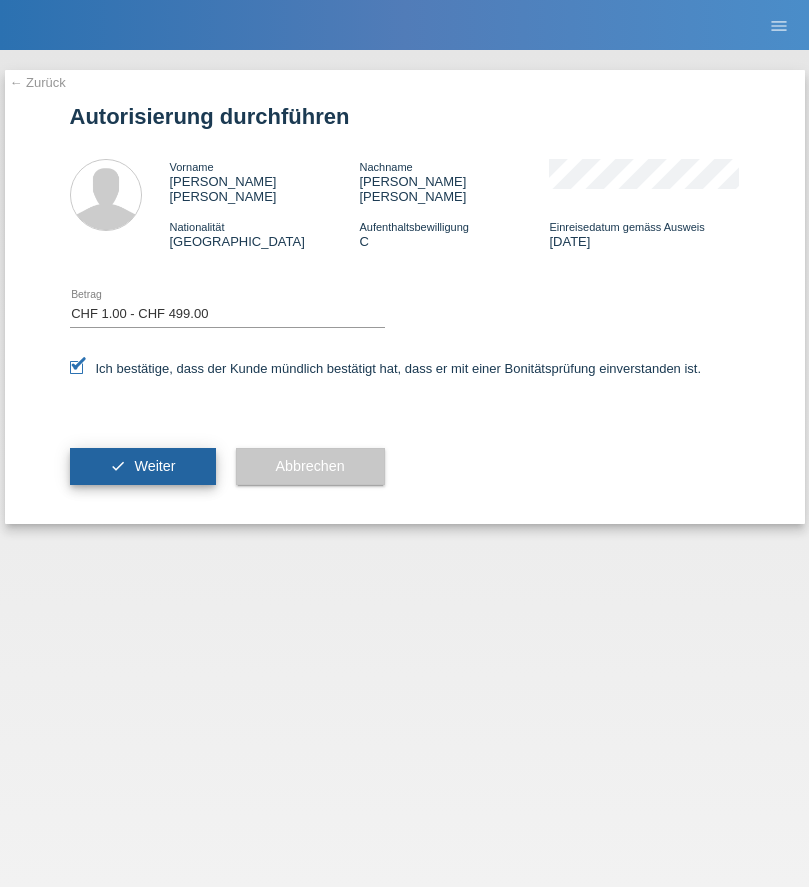 click on "Weiter" at bounding box center (154, 466) 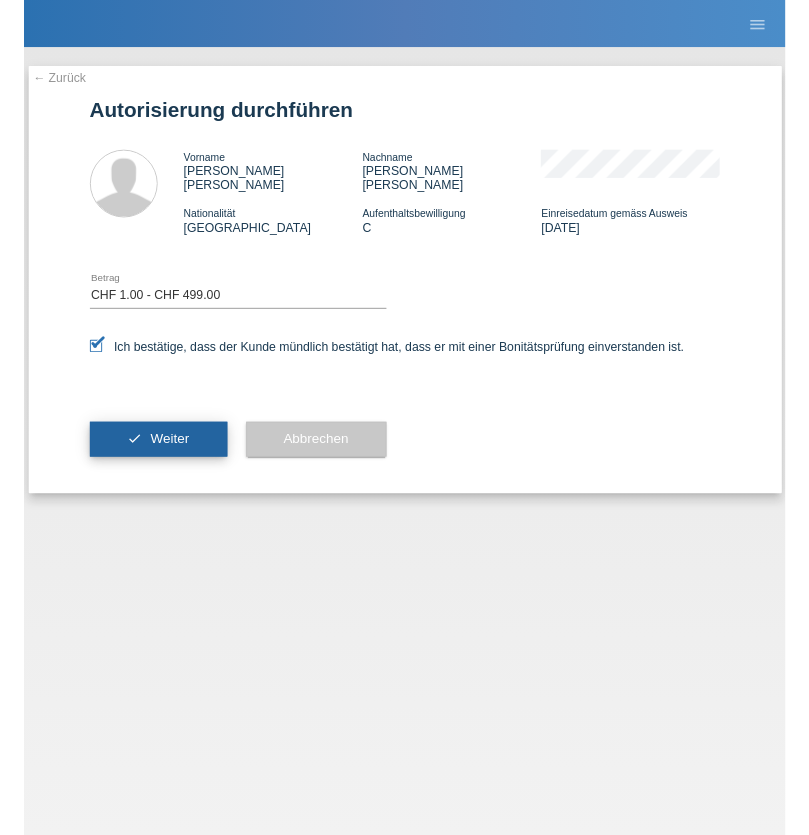 scroll, scrollTop: 0, scrollLeft: 0, axis: both 